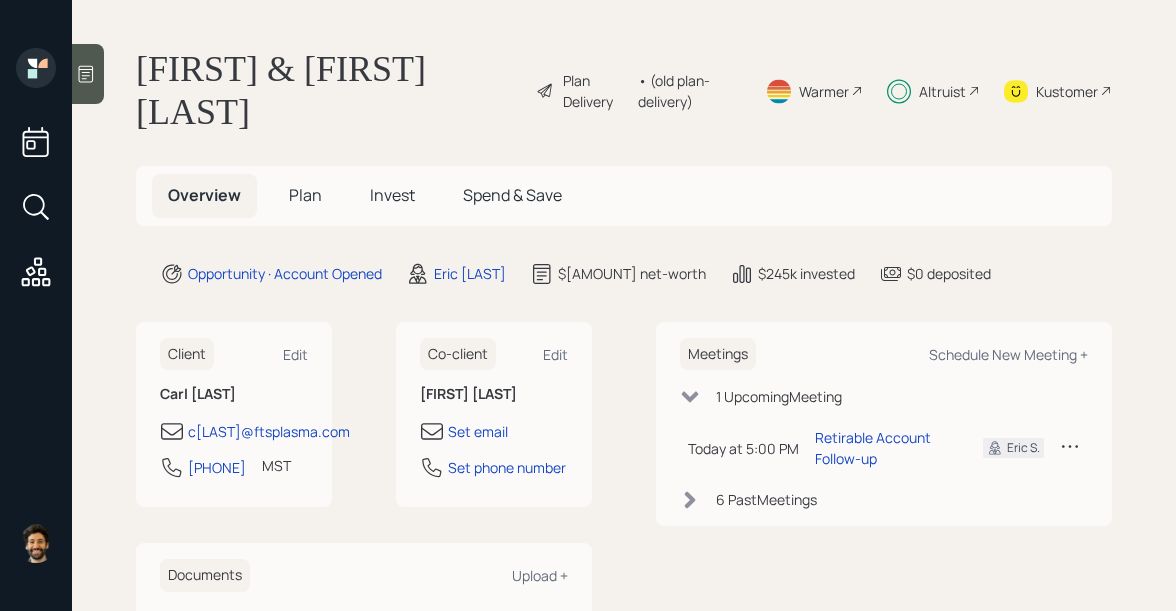 scroll, scrollTop: 0, scrollLeft: 0, axis: both 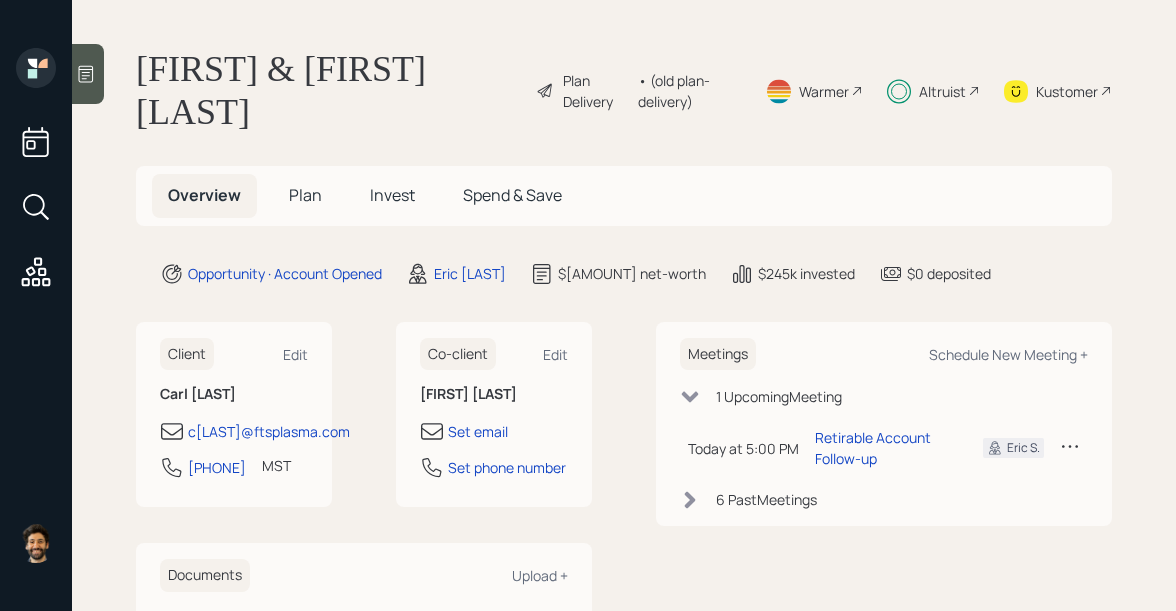 click on "• (old plan-delivery)" at bounding box center (689, 91) 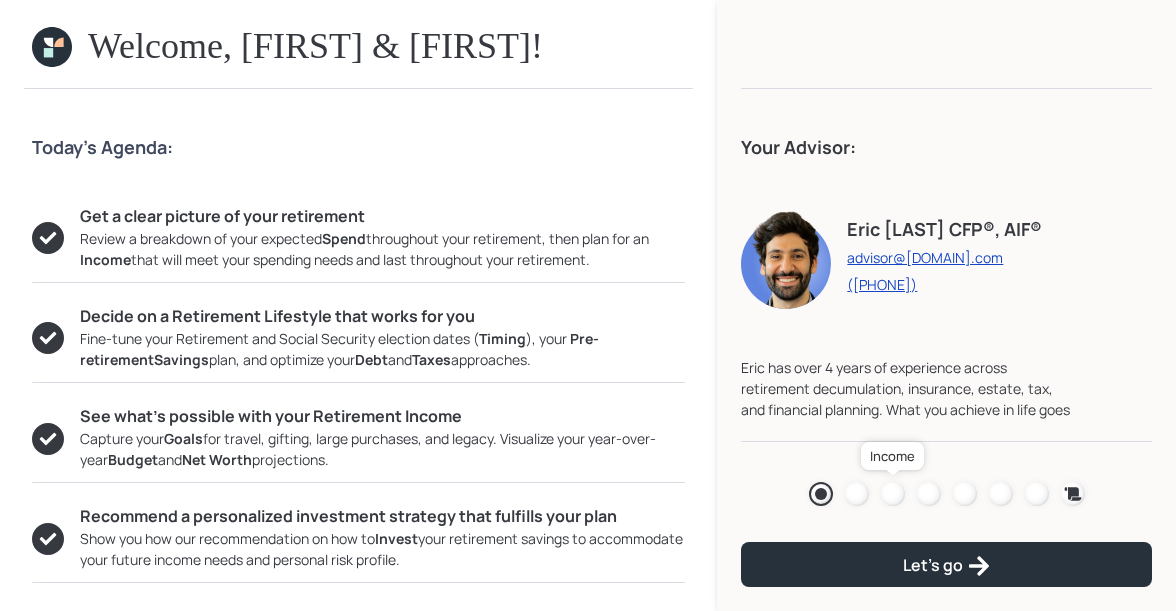 click at bounding box center [893, 494] 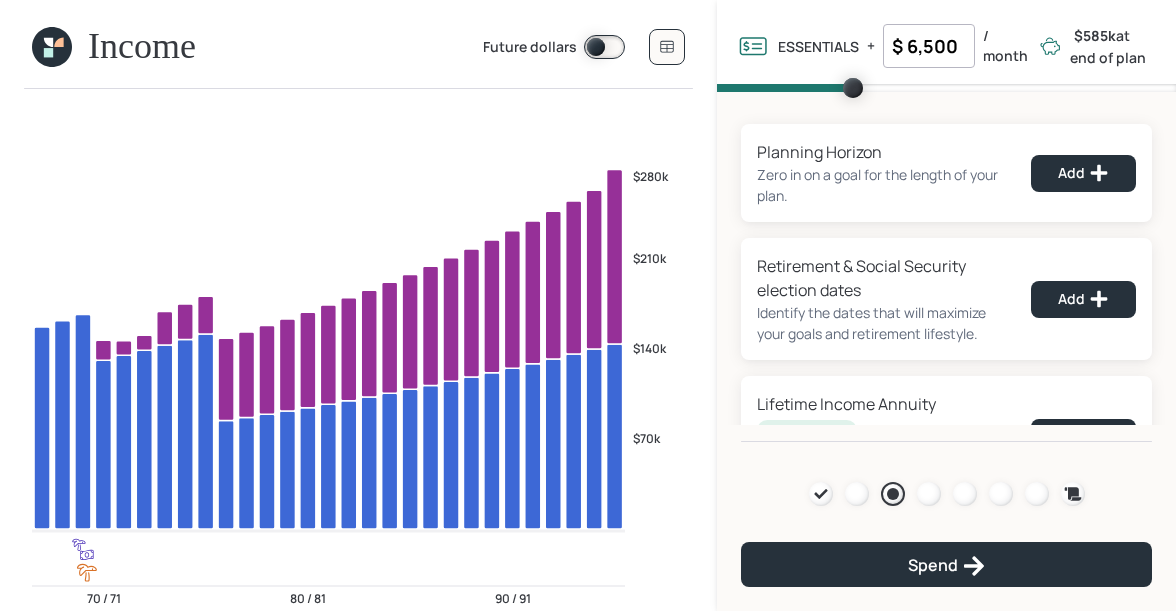 click at bounding box center [48, 52] 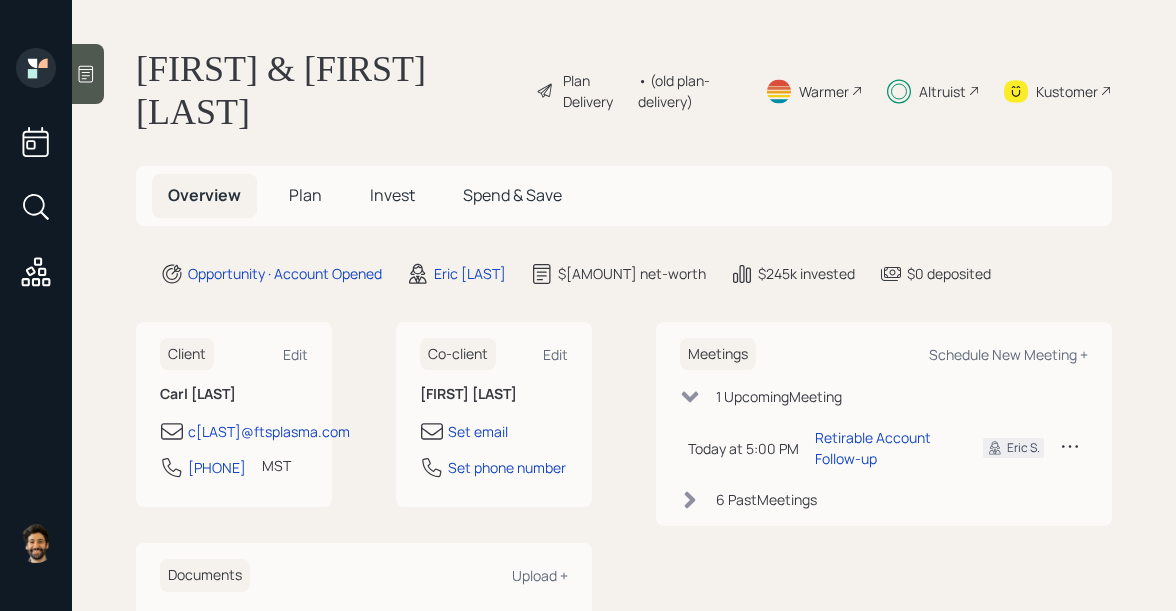 scroll, scrollTop: 78, scrollLeft: 0, axis: vertical 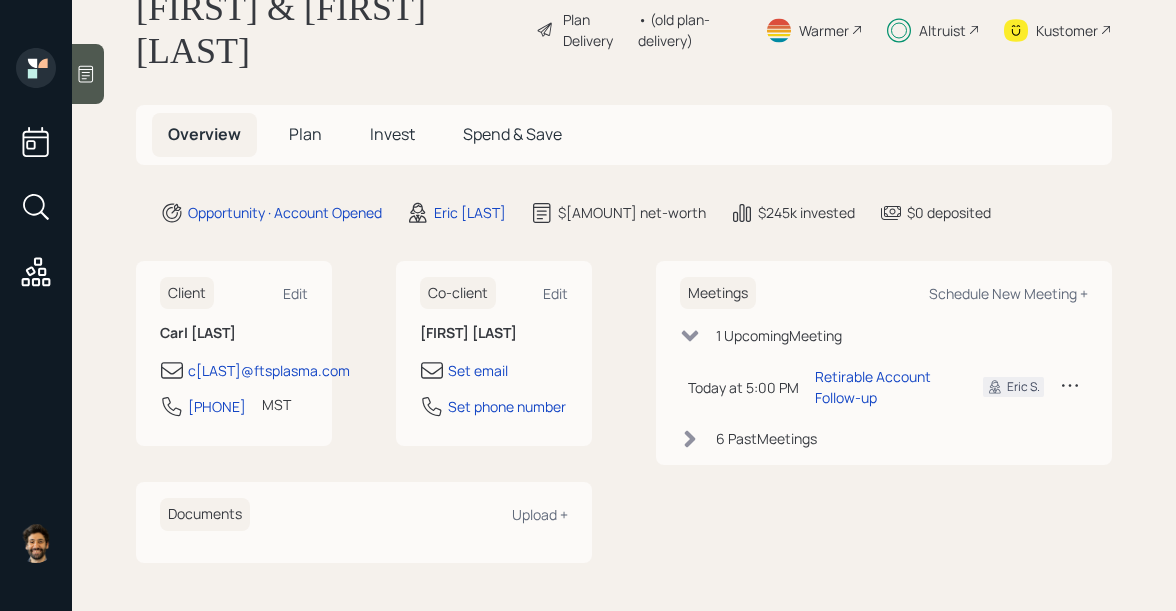 click on "Plan" at bounding box center (305, 134) 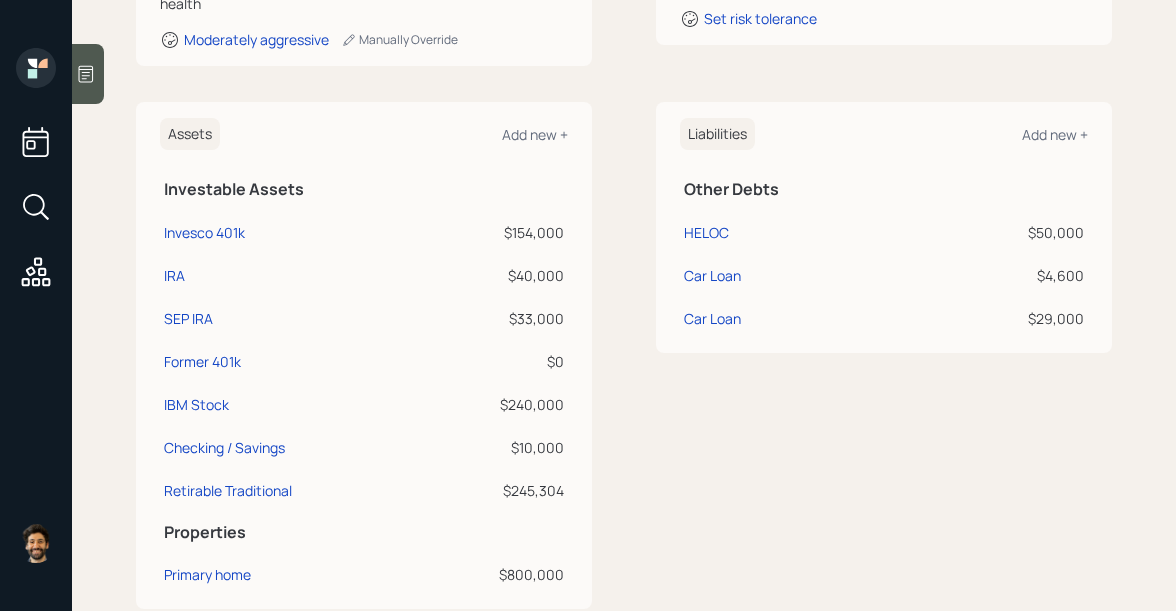 scroll, scrollTop: 0, scrollLeft: 0, axis: both 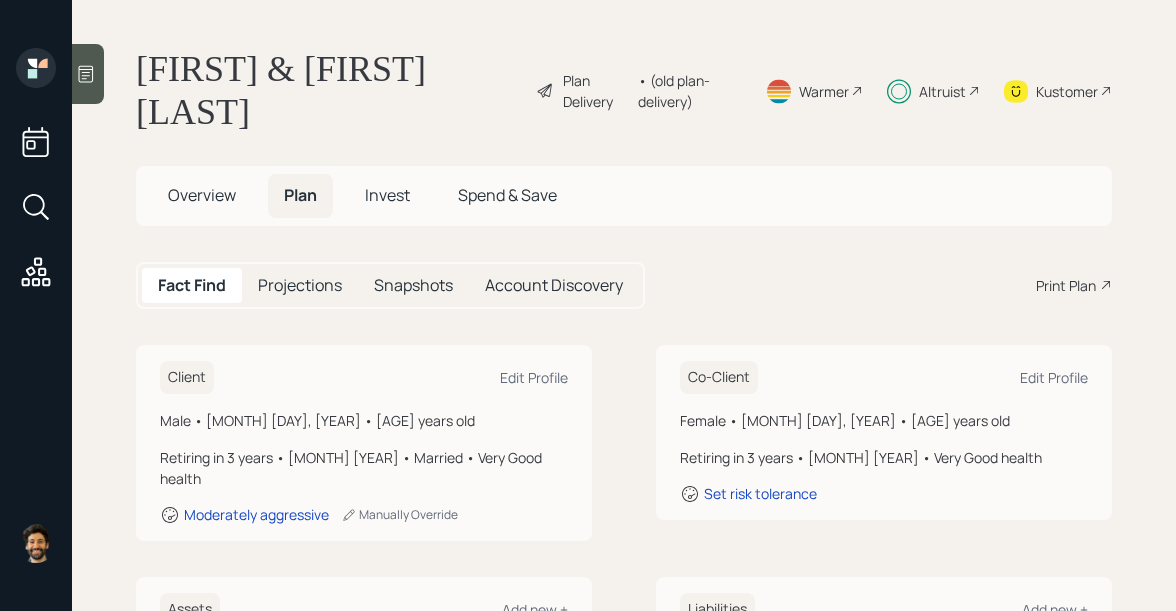 click on "• (old plan-delivery)" at bounding box center (689, 91) 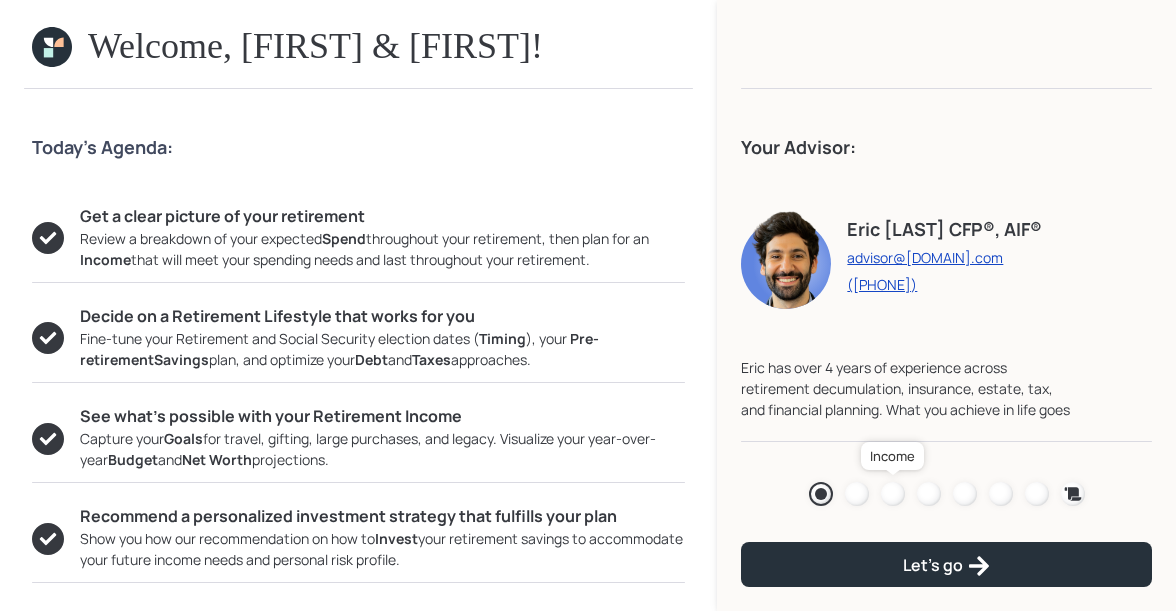 click at bounding box center (893, 494) 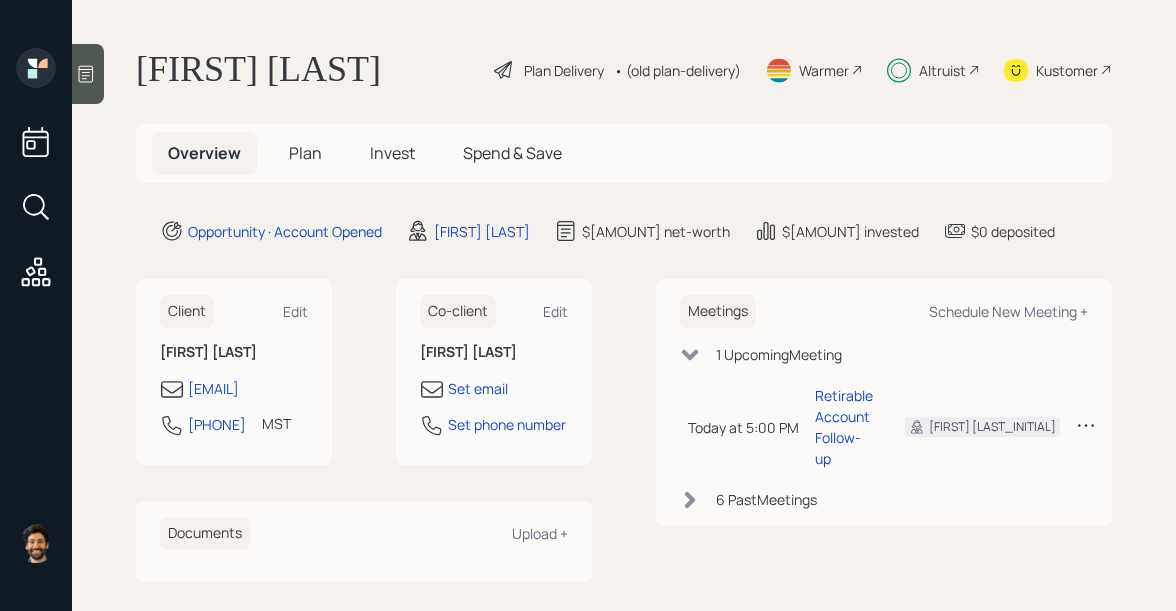 scroll, scrollTop: 0, scrollLeft: 0, axis: both 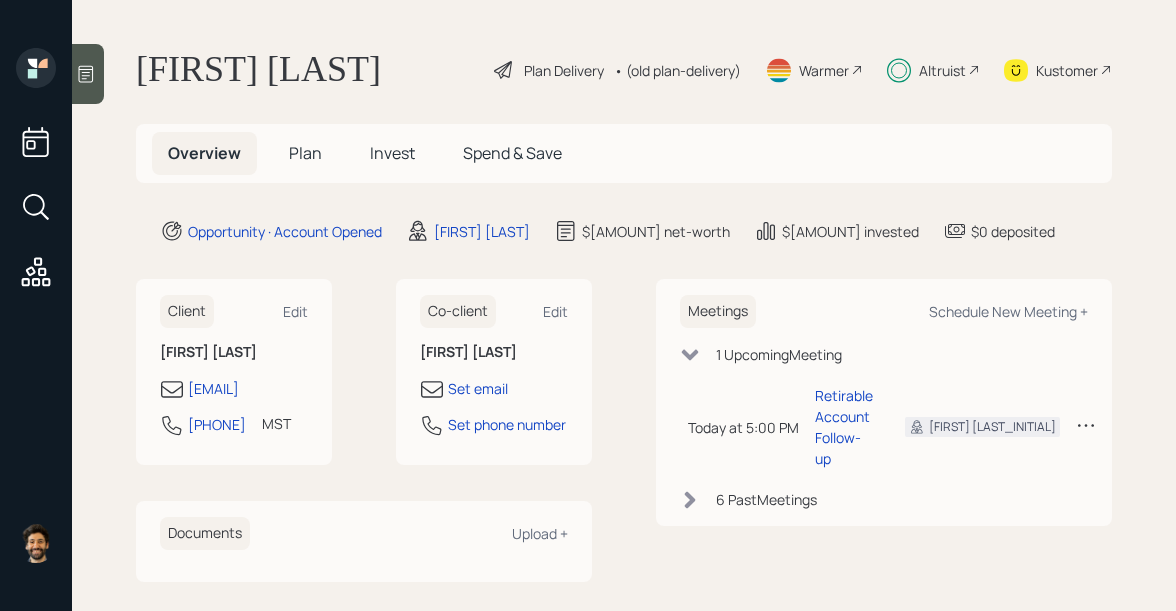 click on "Invest" at bounding box center [305, 153] 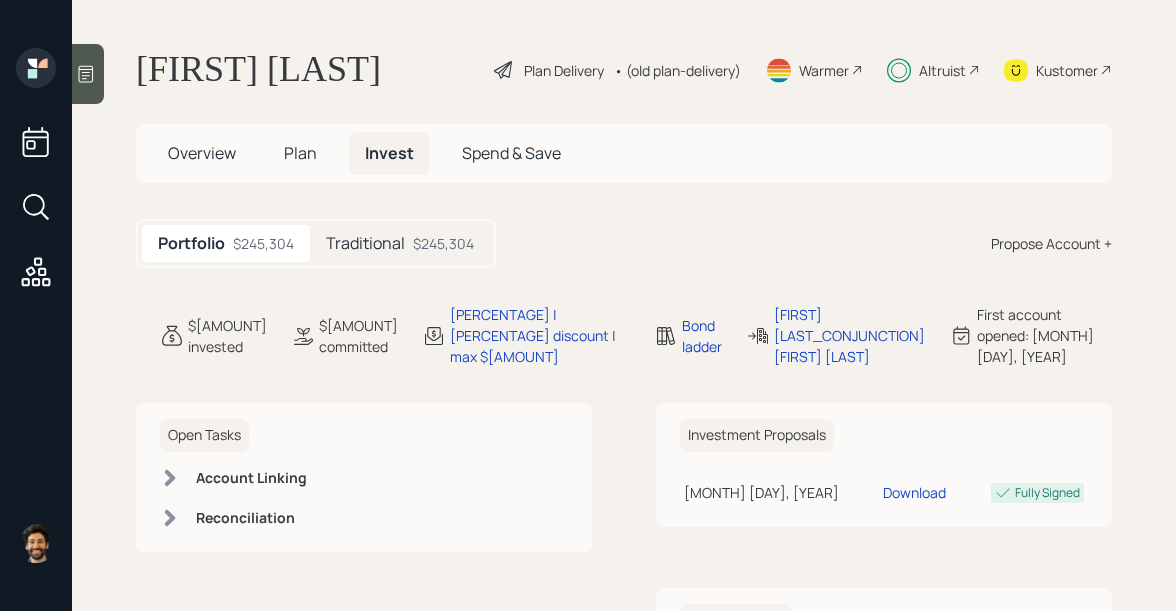 click on "Traditional" at bounding box center [365, 243] 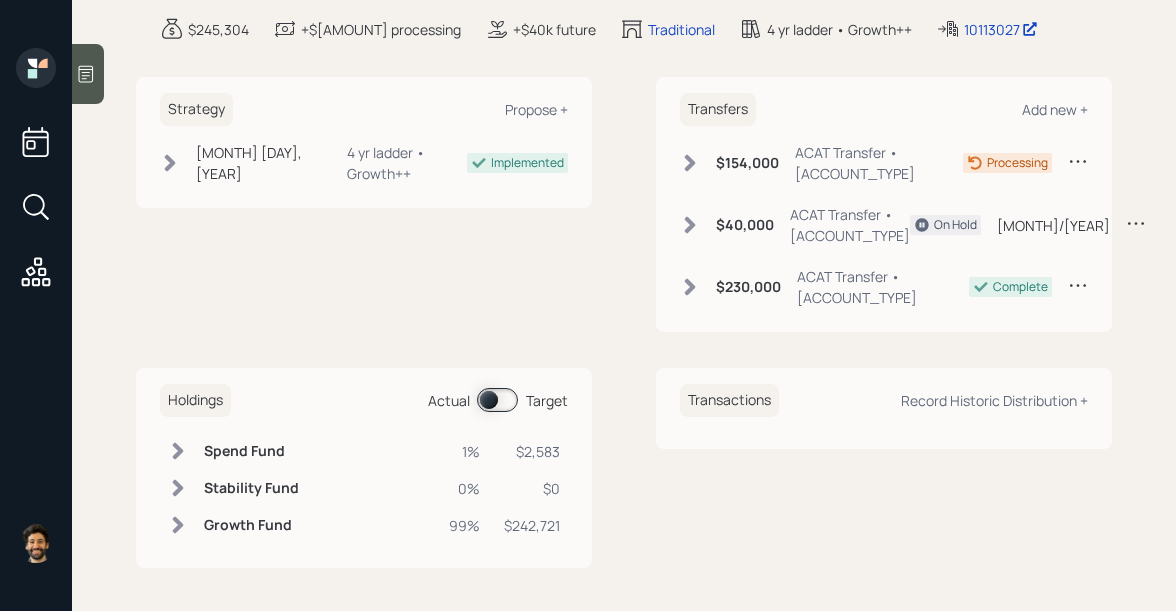 scroll, scrollTop: 286, scrollLeft: 0, axis: vertical 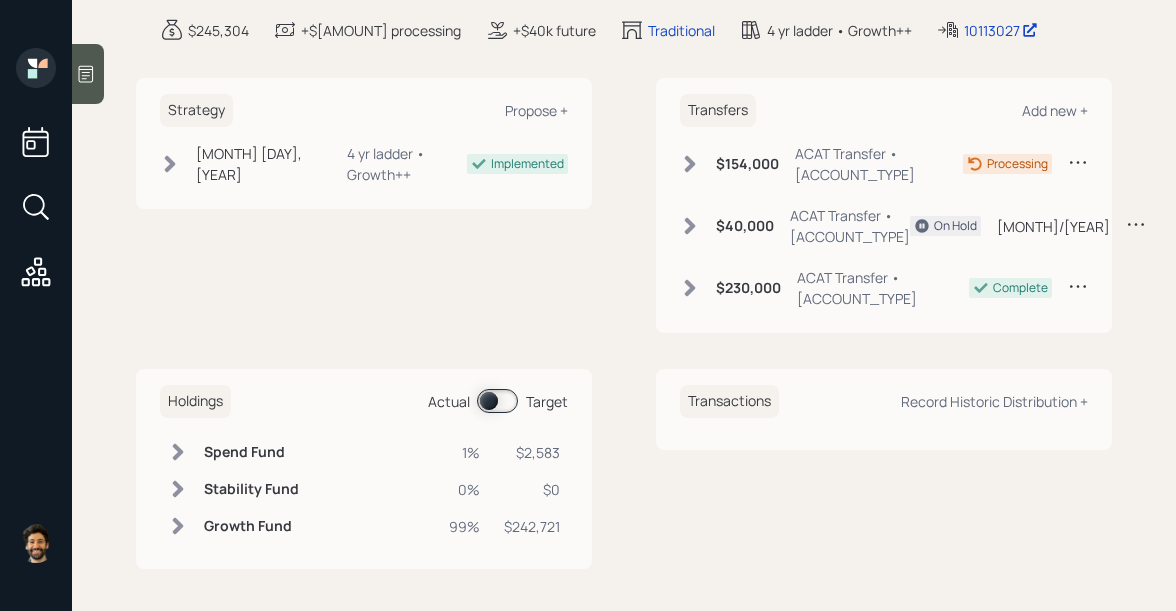 click at bounding box center (497, 401) 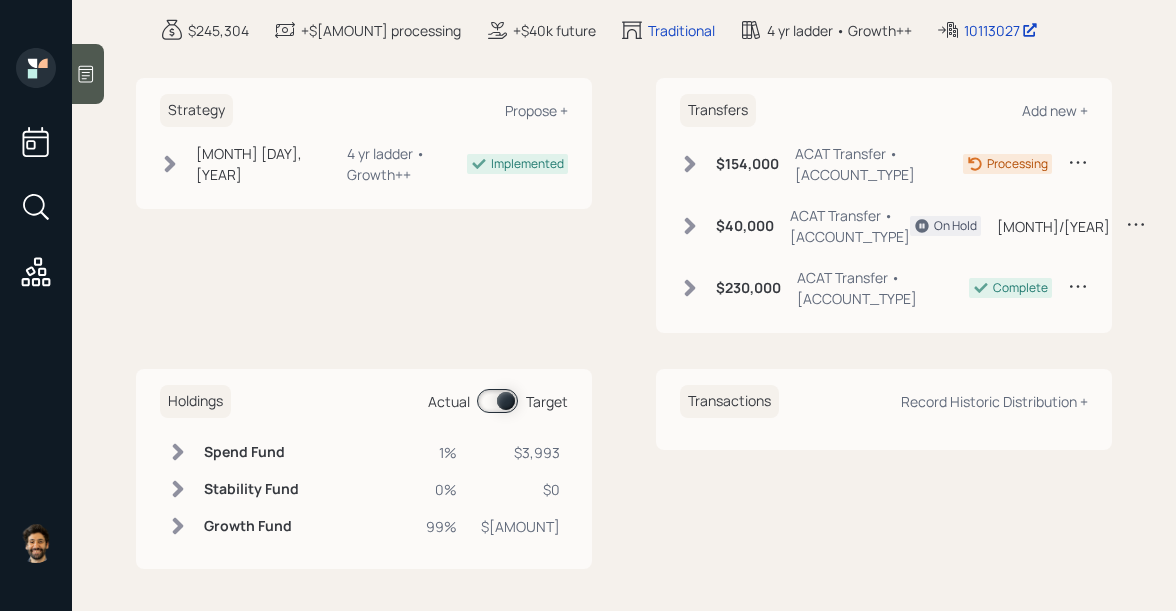 click at bounding box center (497, 401) 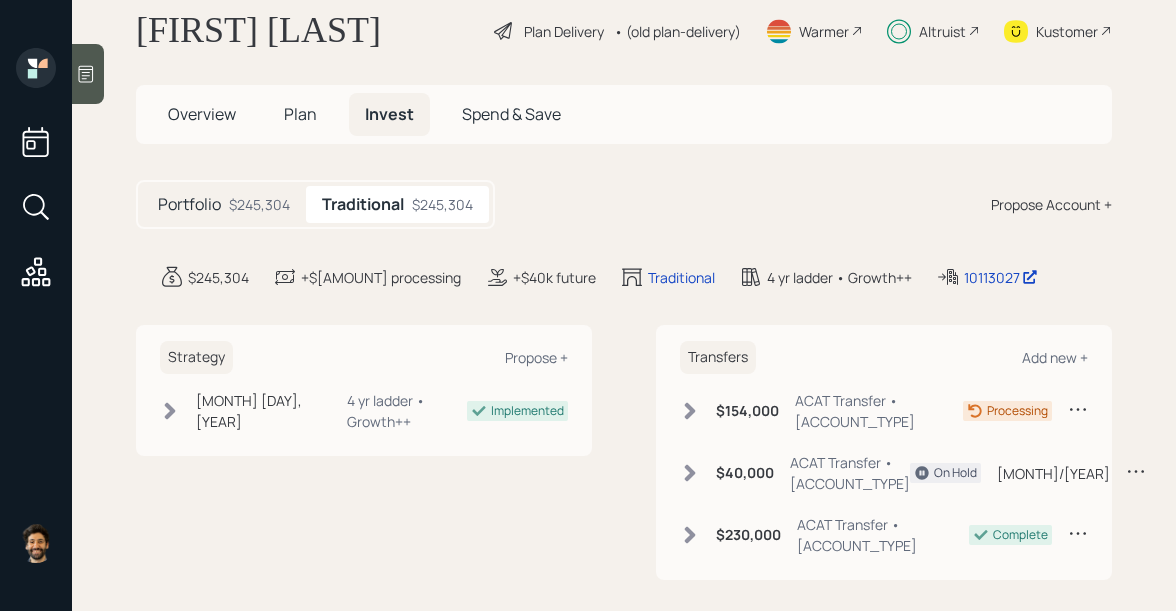 scroll, scrollTop: 0, scrollLeft: 0, axis: both 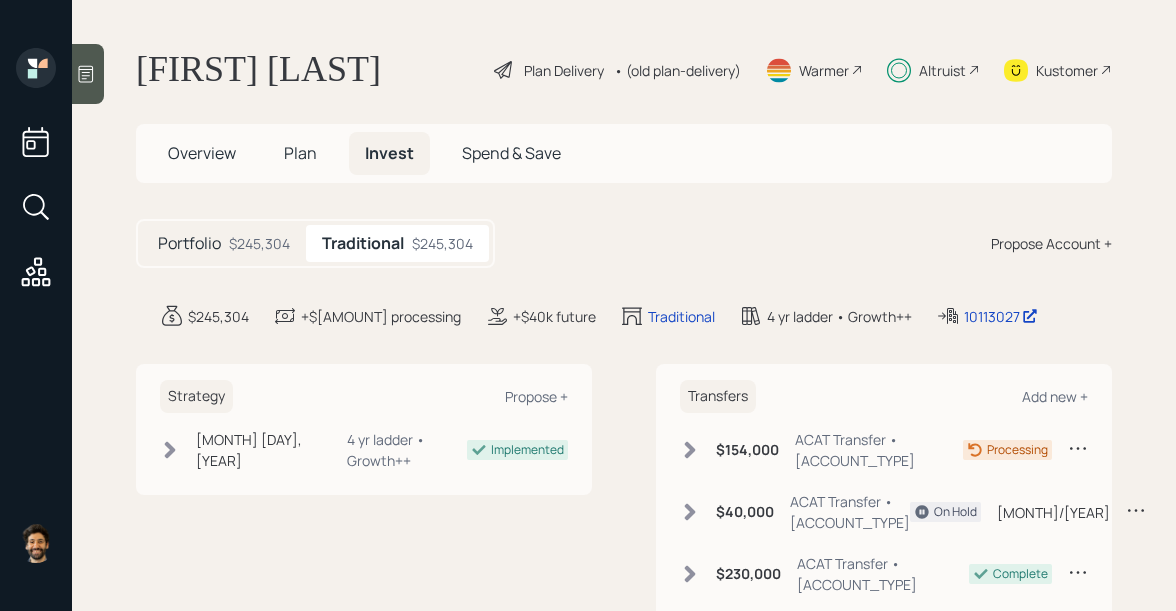 click on "Plan" at bounding box center [202, 153] 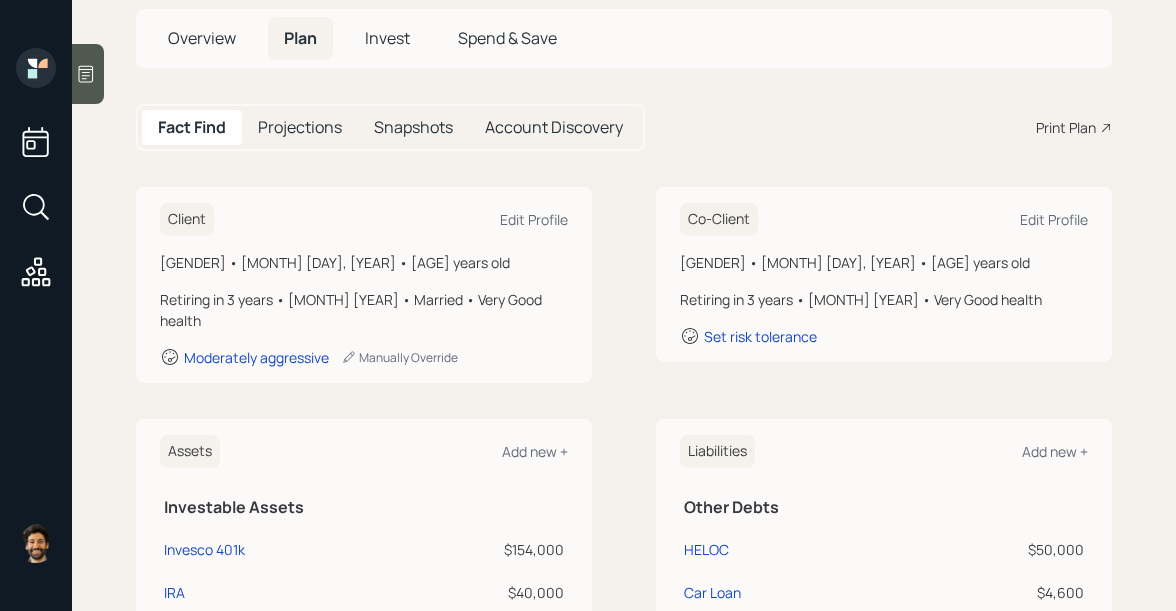 scroll, scrollTop: 0, scrollLeft: 0, axis: both 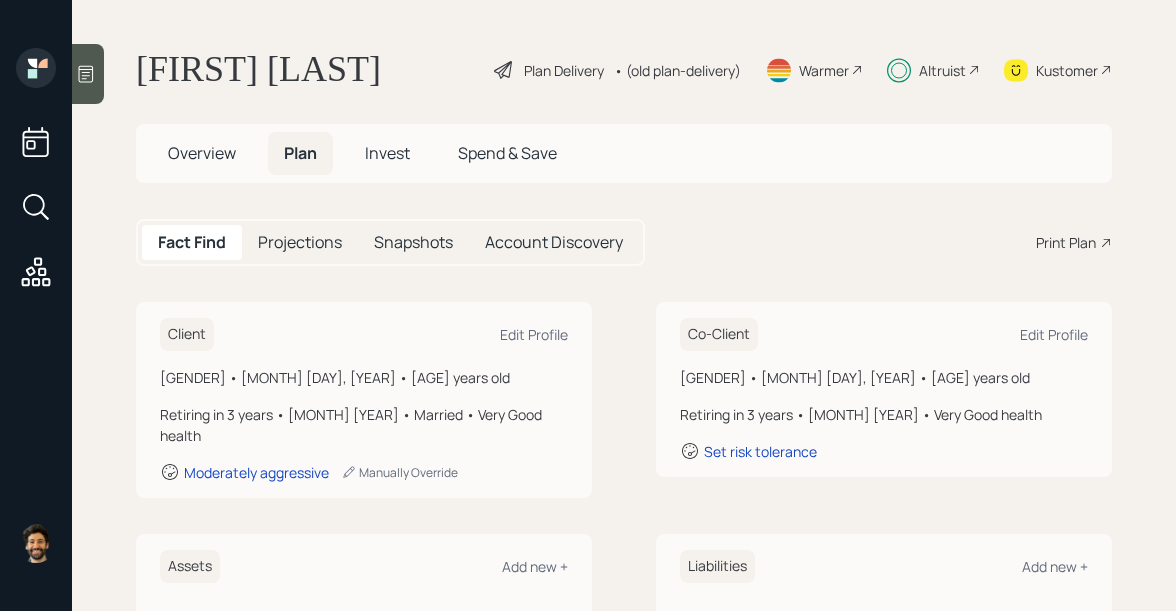 click on "Overview" at bounding box center [202, 153] 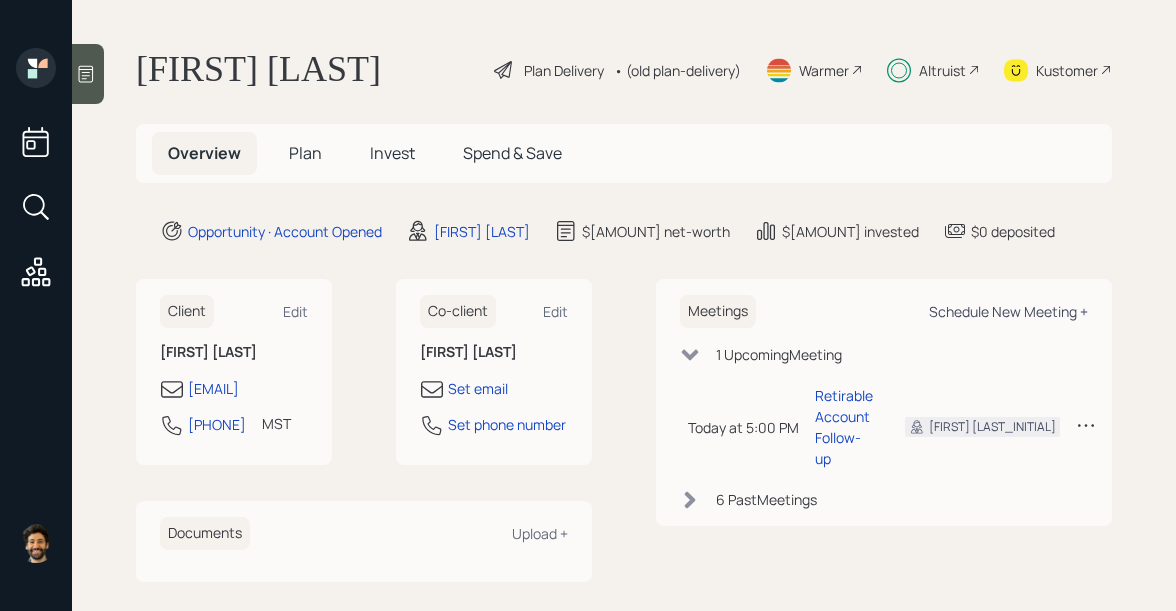click on "Schedule New Meeting +" at bounding box center [295, 311] 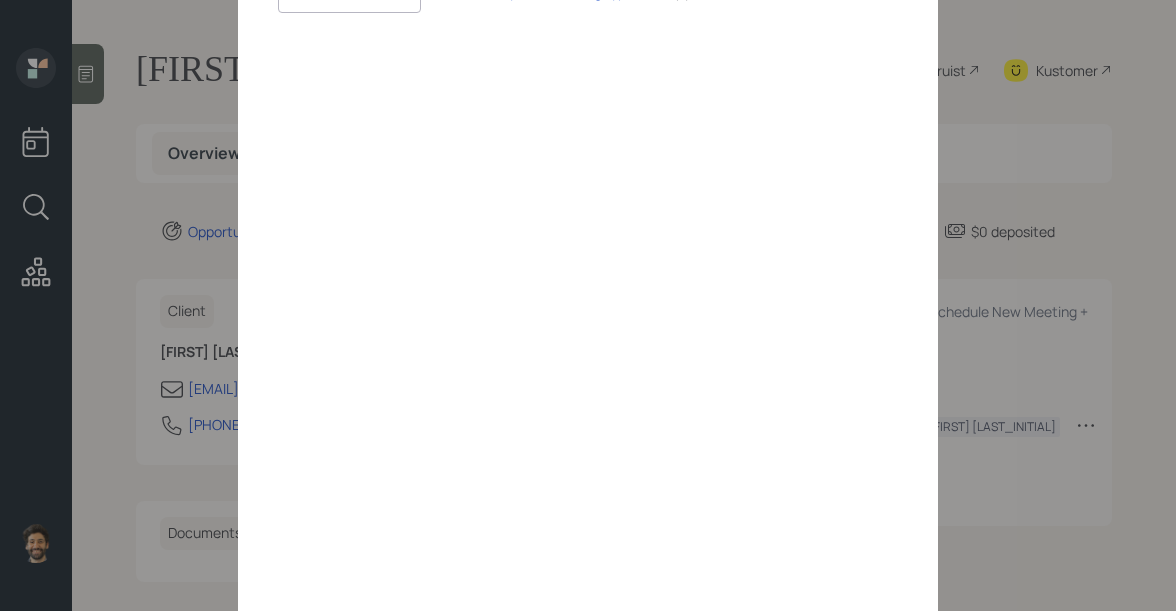 scroll, scrollTop: 227, scrollLeft: 0, axis: vertical 